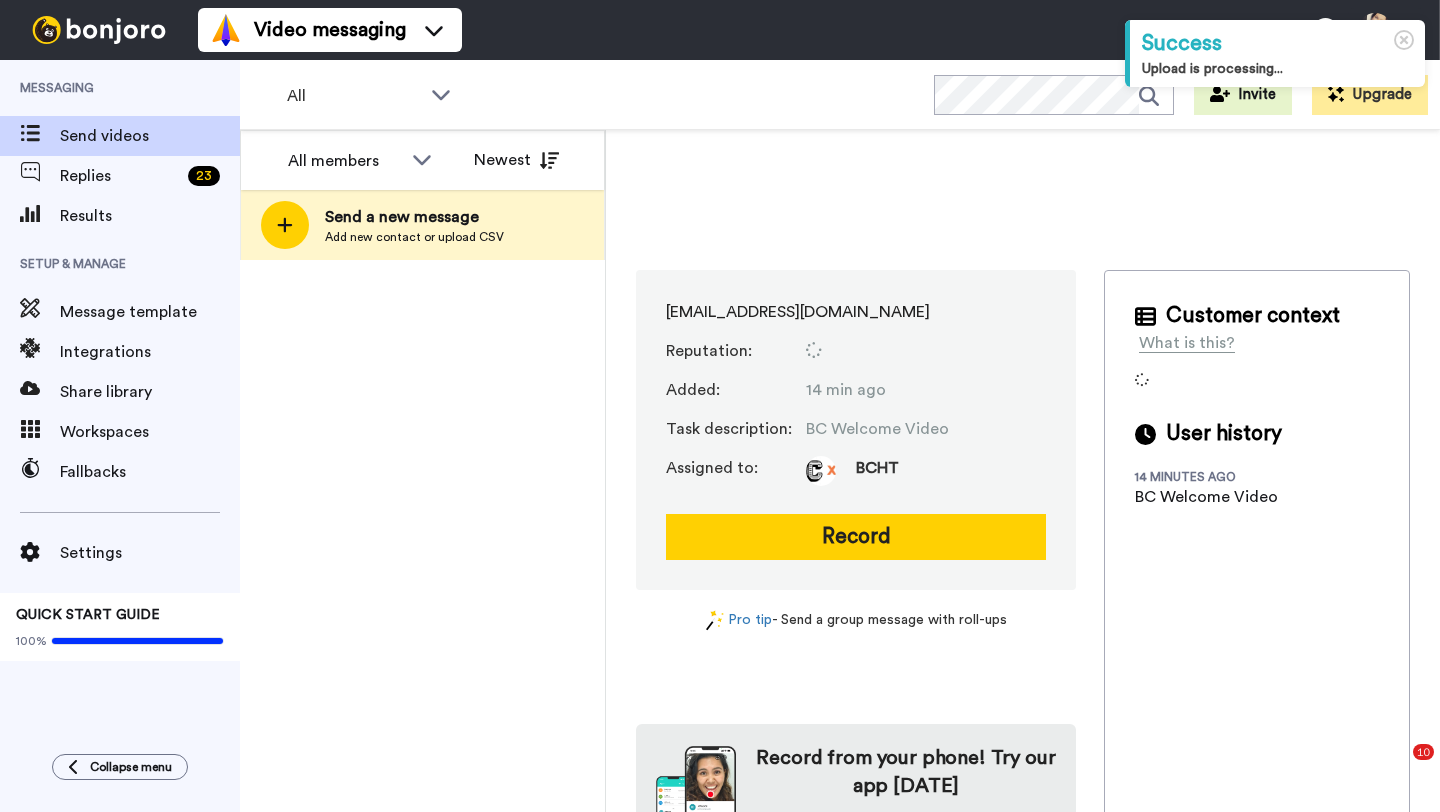 scroll, scrollTop: 0, scrollLeft: 0, axis: both 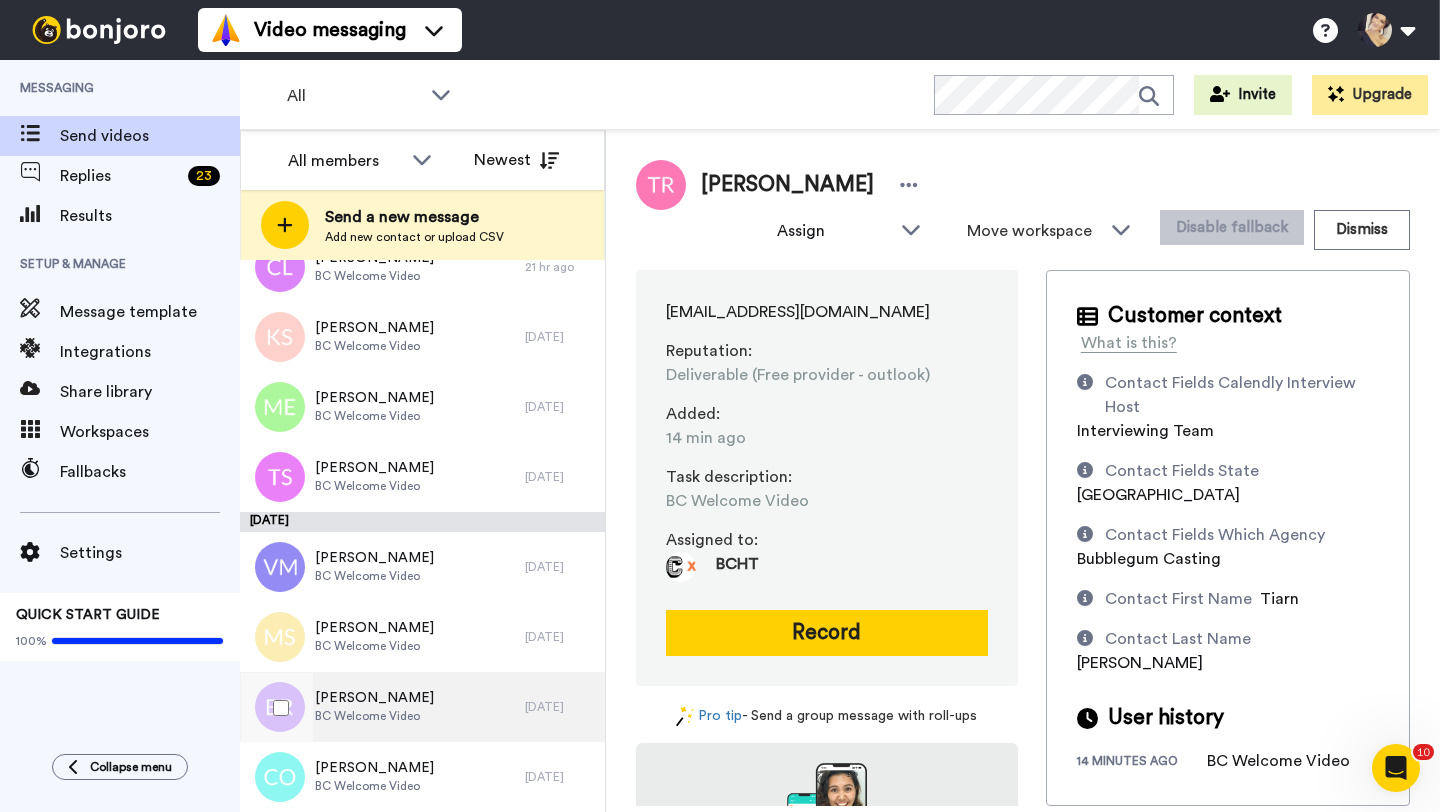 click on "BC Welcome Video" at bounding box center (374, 716) 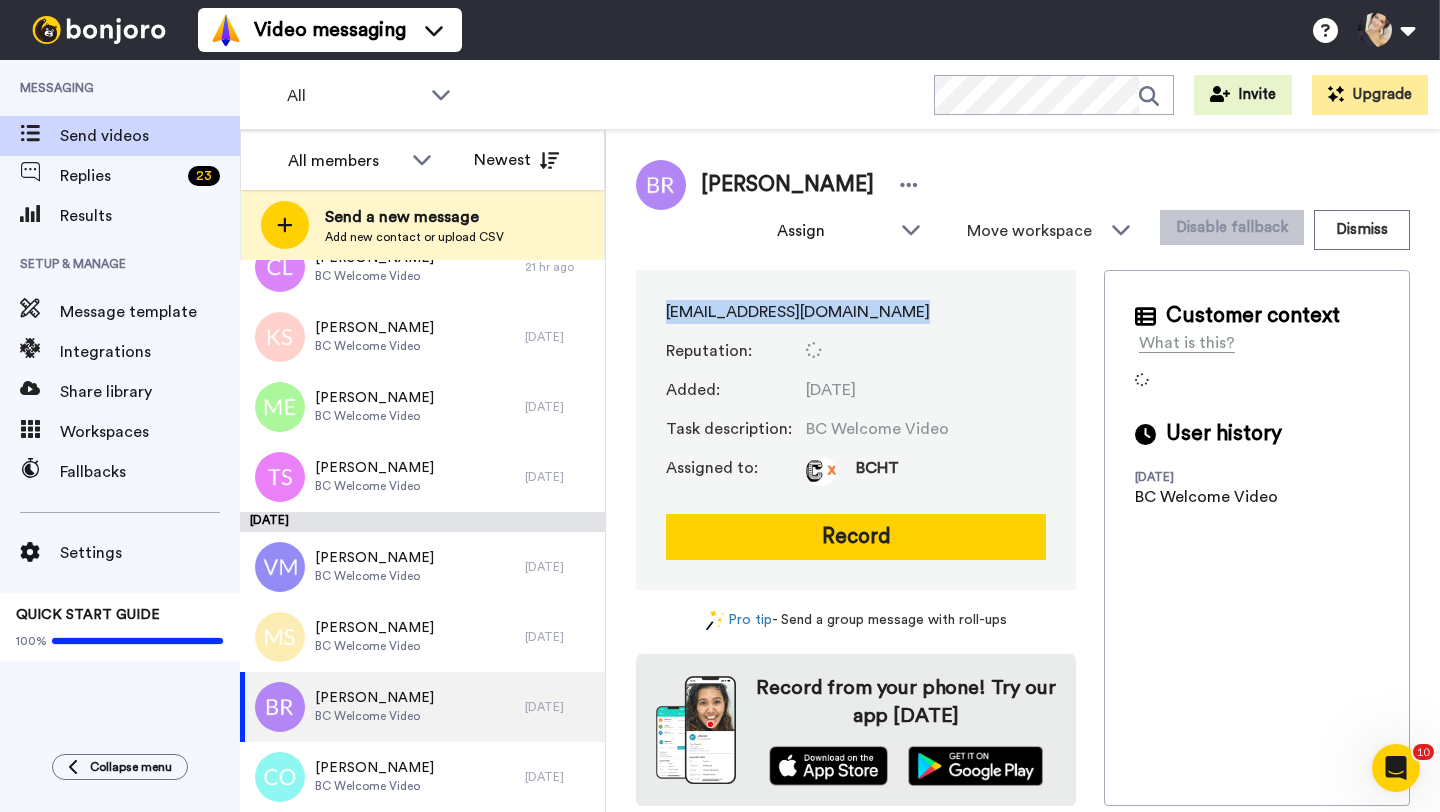 drag, startPoint x: 659, startPoint y: 316, endPoint x: 905, endPoint y: 313, distance: 246.0183 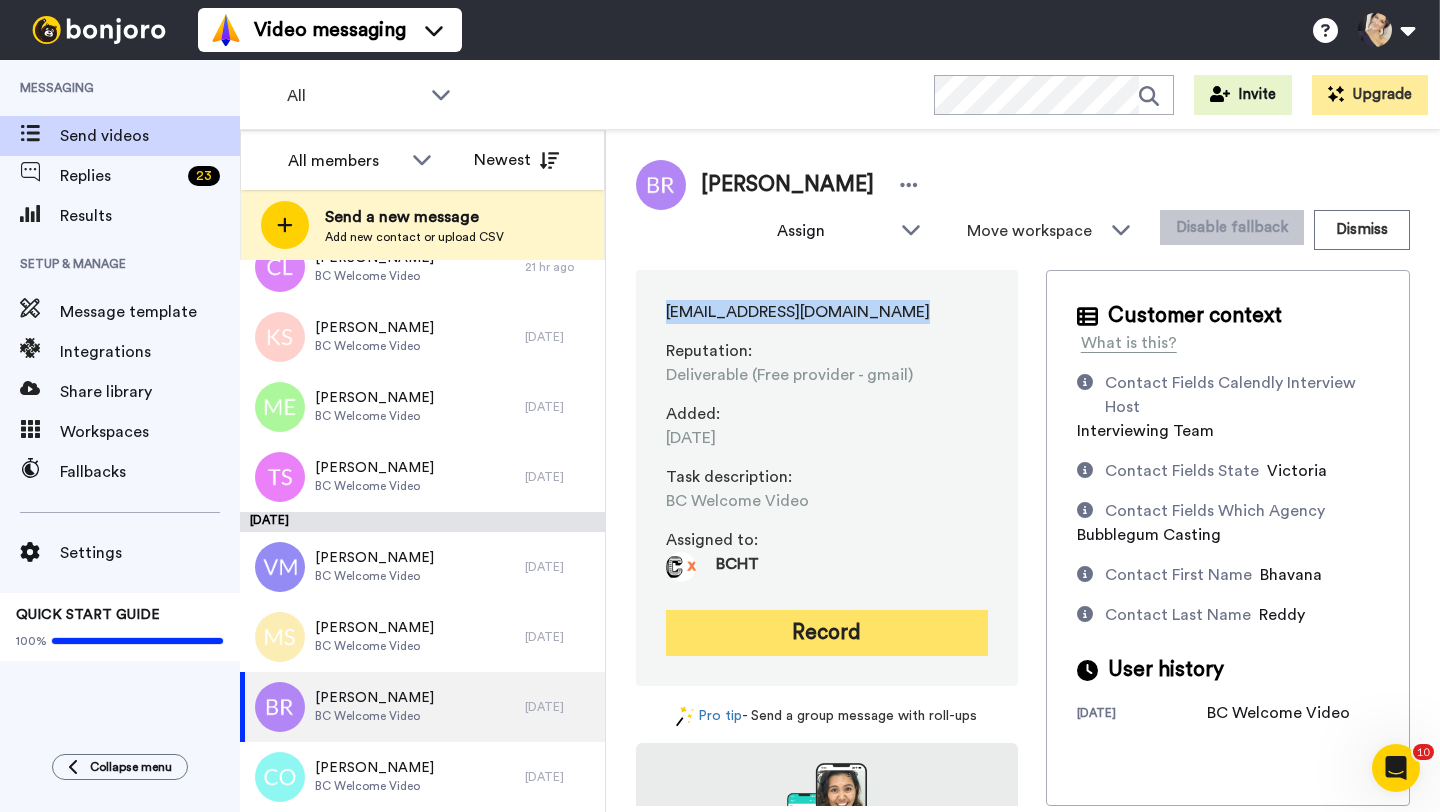 click on "Record" at bounding box center [827, 633] 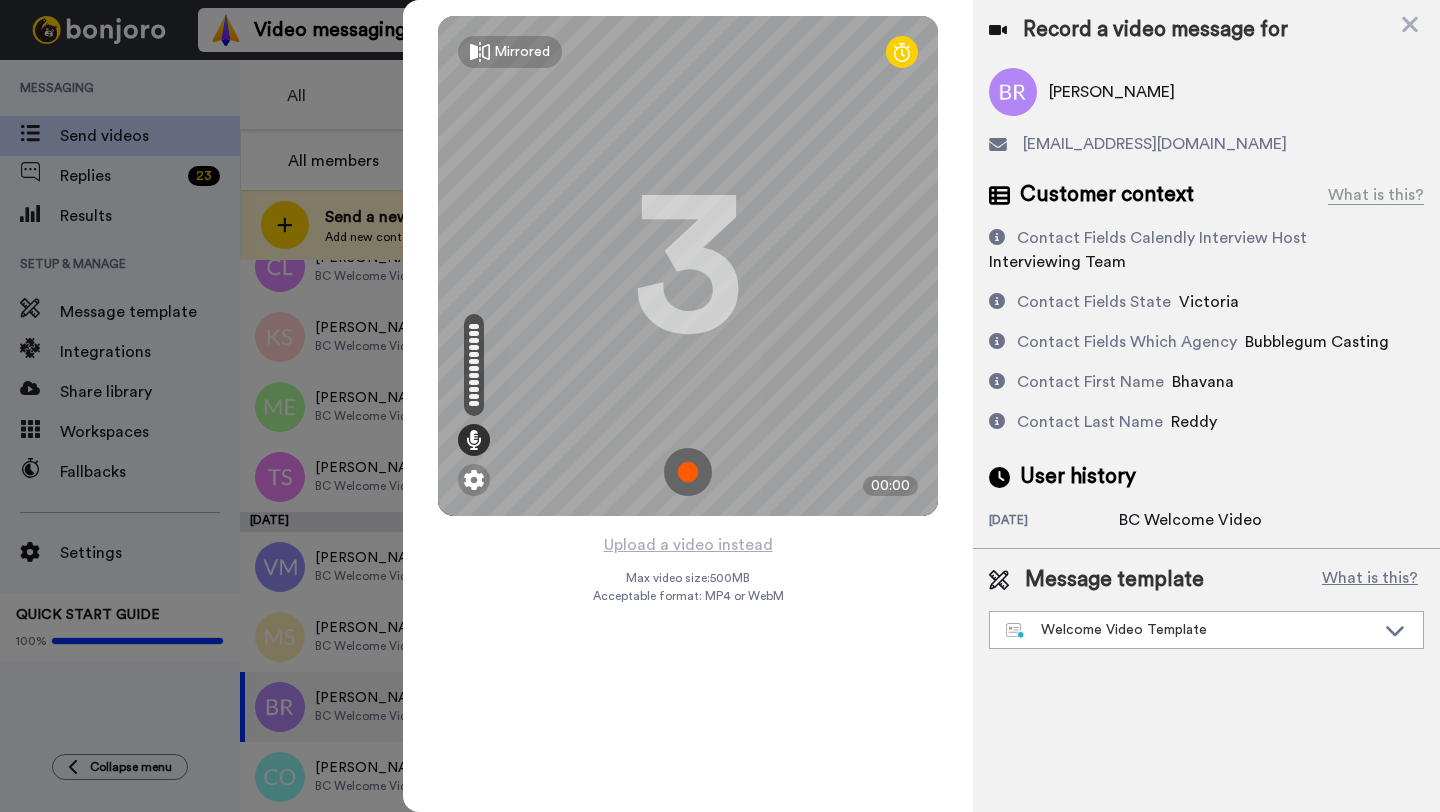 click at bounding box center [688, 472] 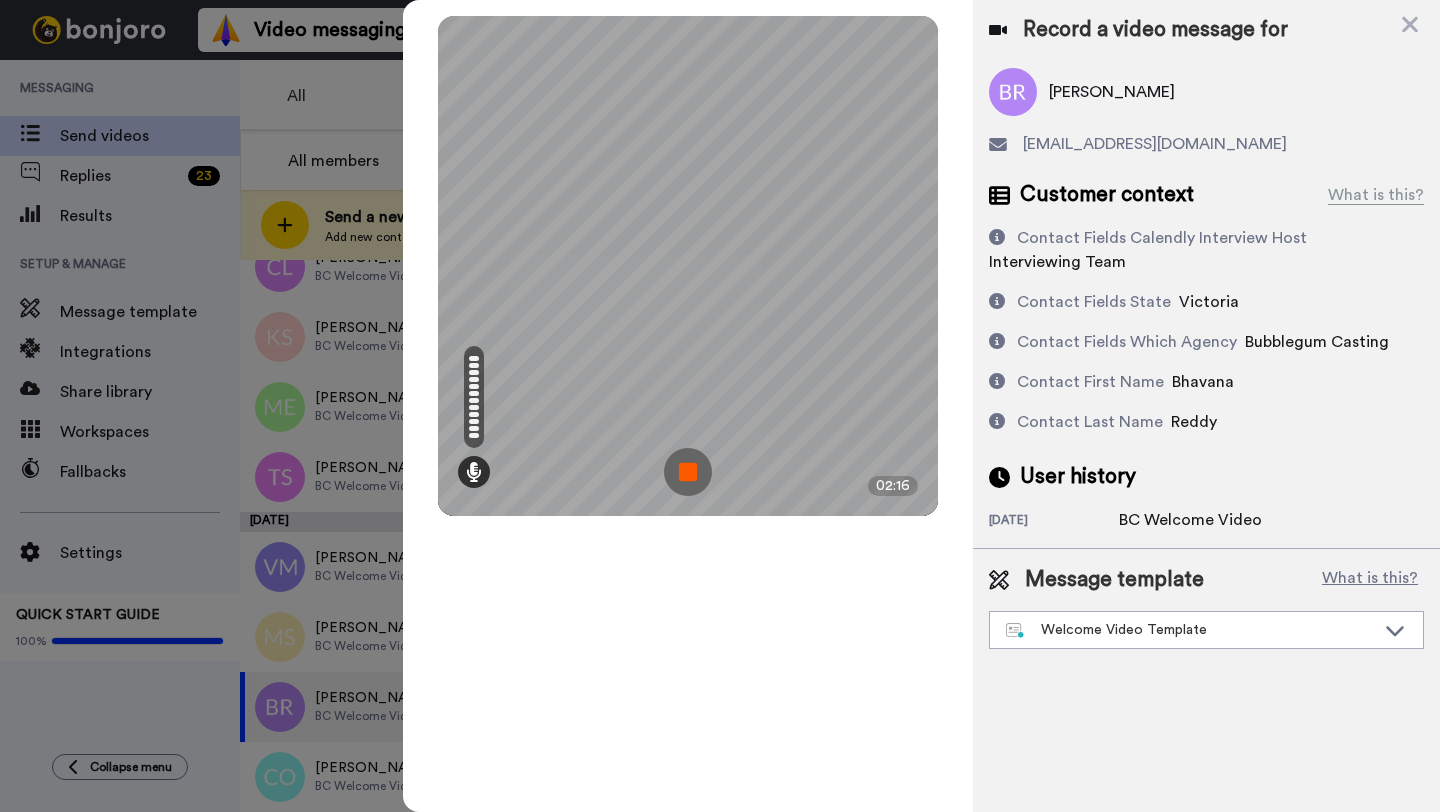 click at bounding box center [688, 472] 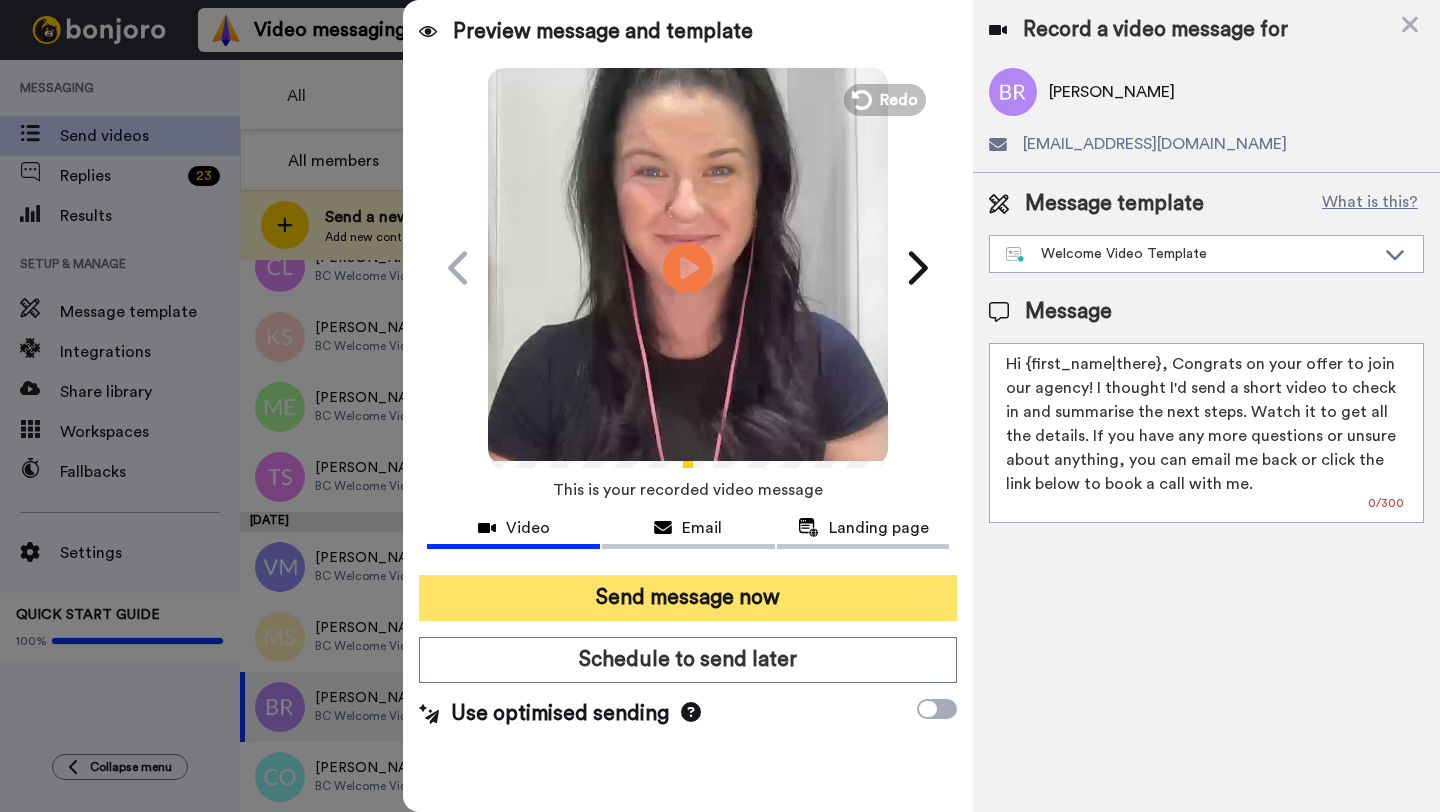 click on "Send message now" at bounding box center (688, 598) 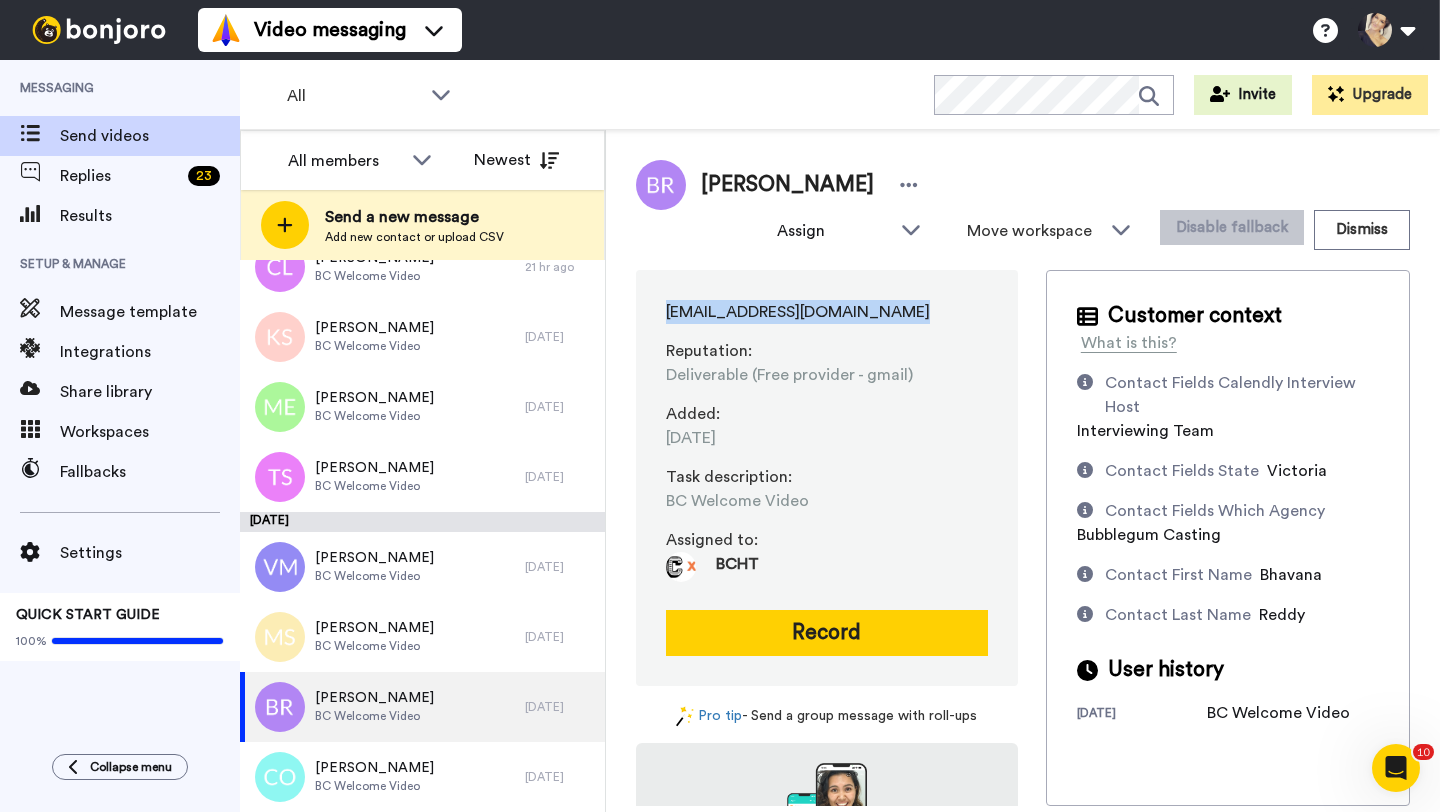scroll, scrollTop: 0, scrollLeft: 0, axis: both 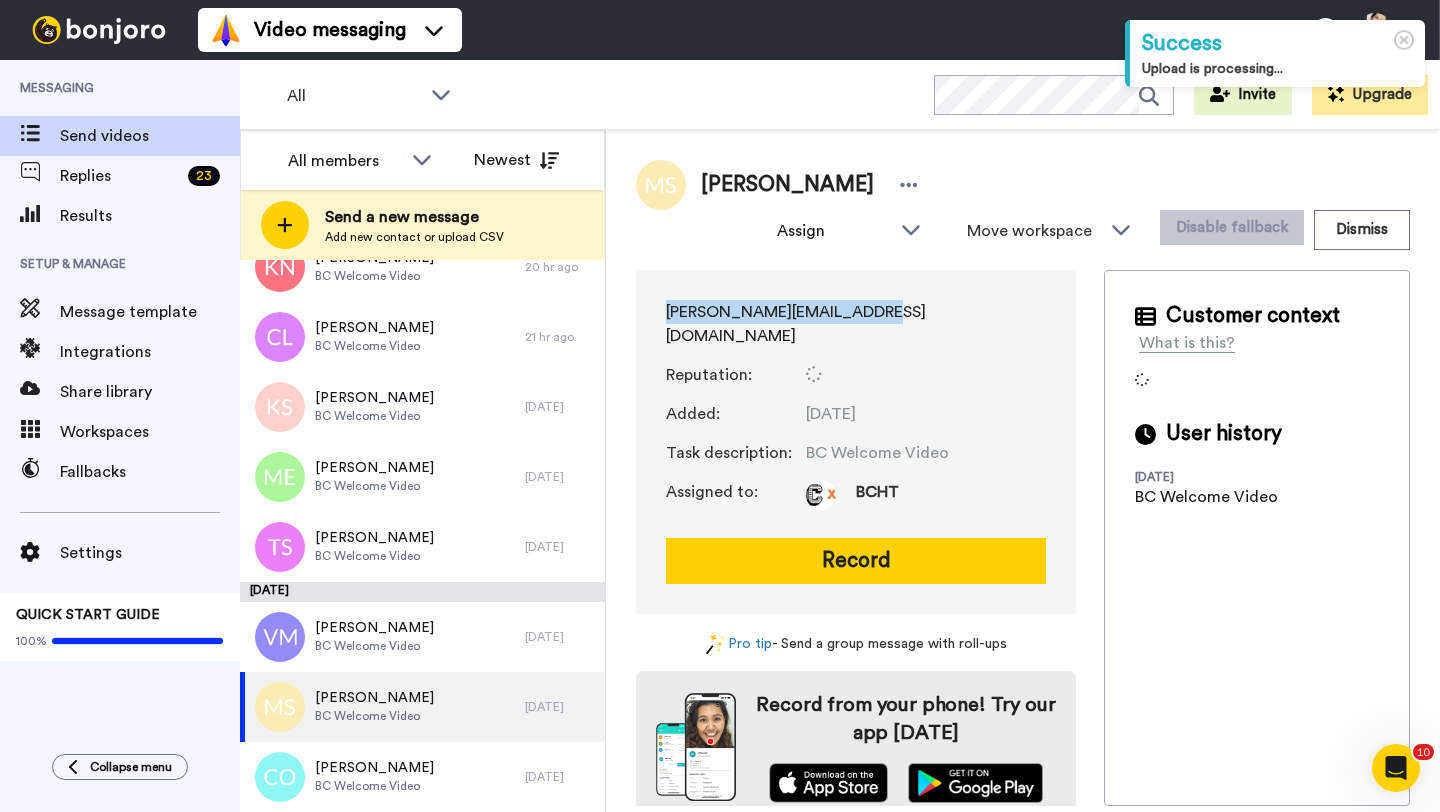 drag, startPoint x: 653, startPoint y: 314, endPoint x: 907, endPoint y: 310, distance: 254.0315 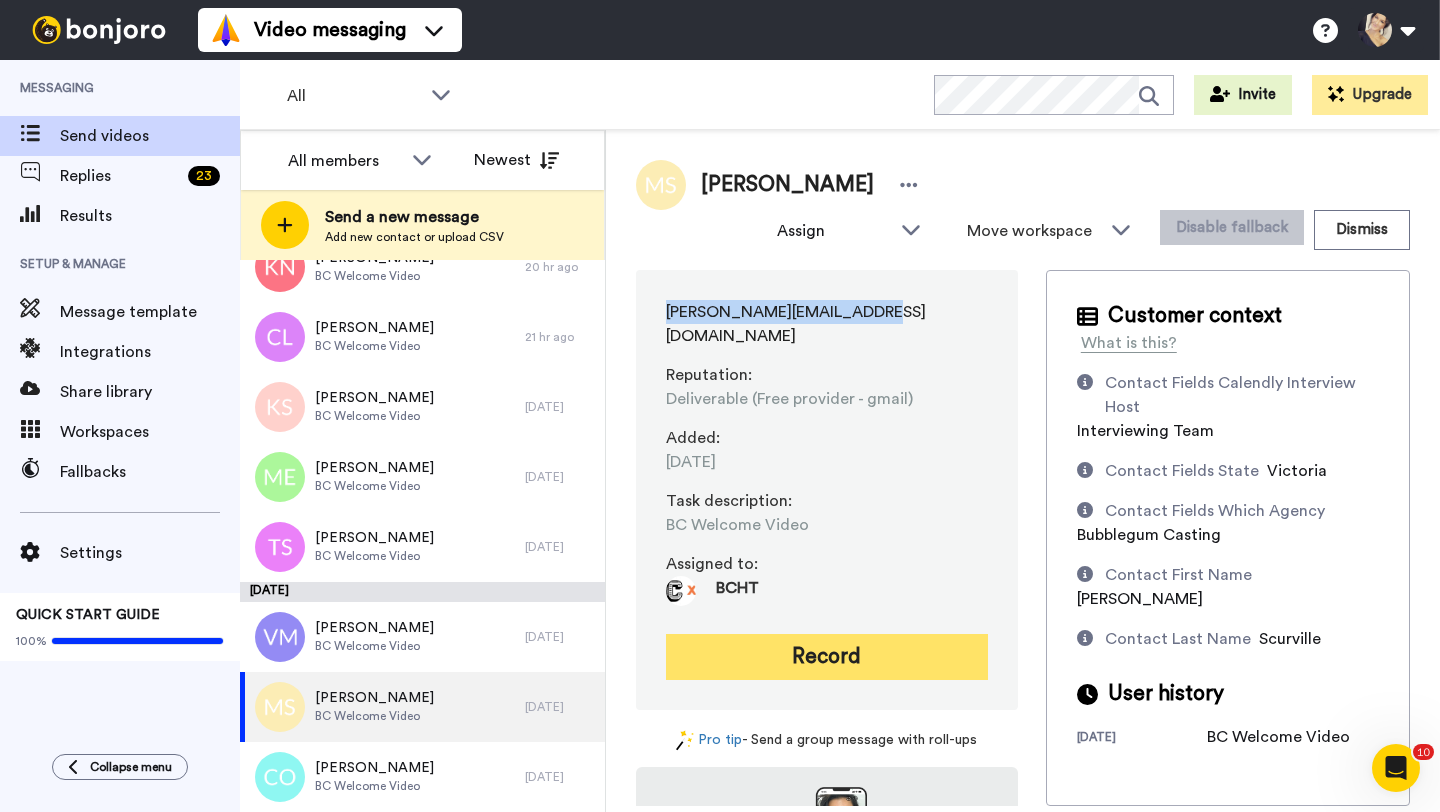 click on "Record" at bounding box center (827, 657) 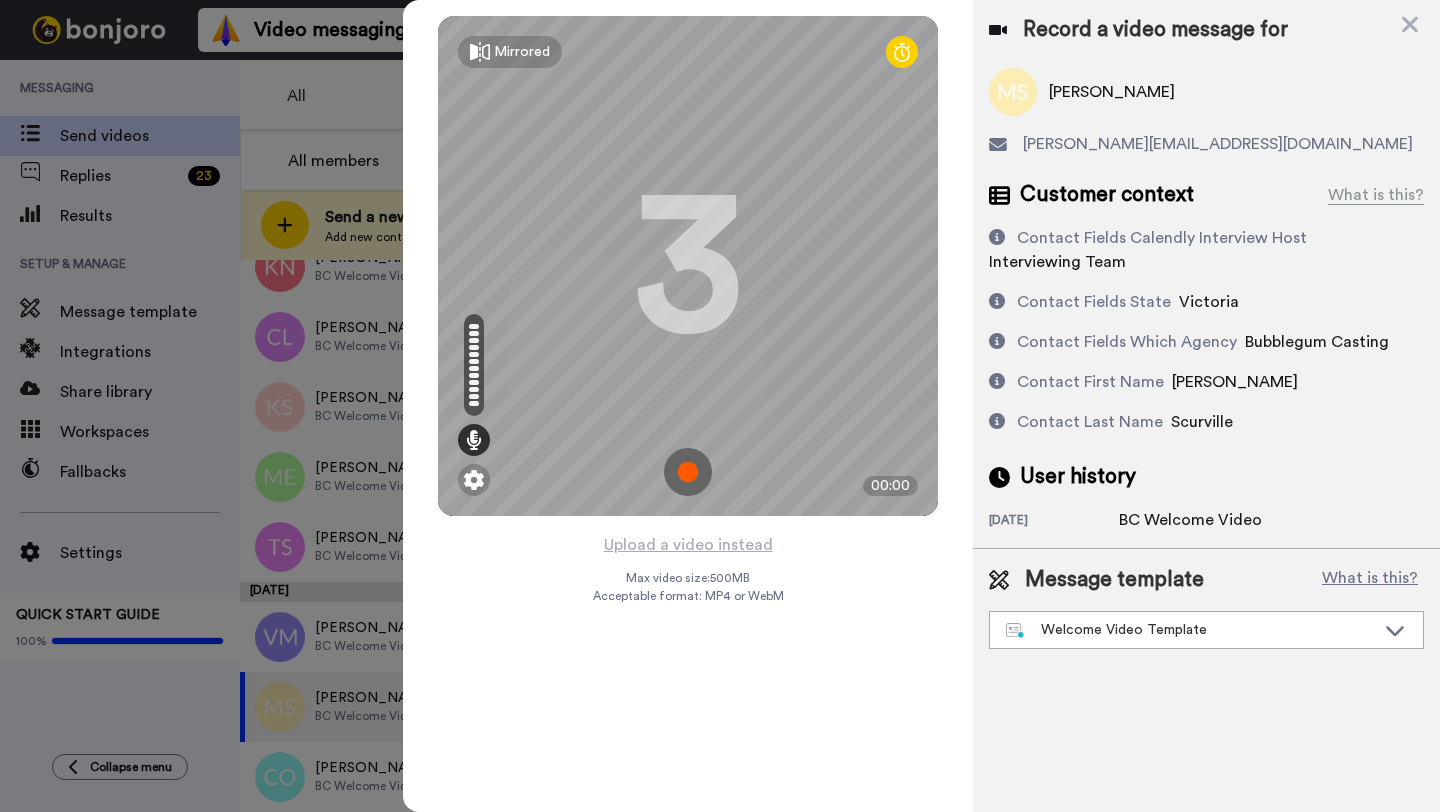 click at bounding box center [688, 472] 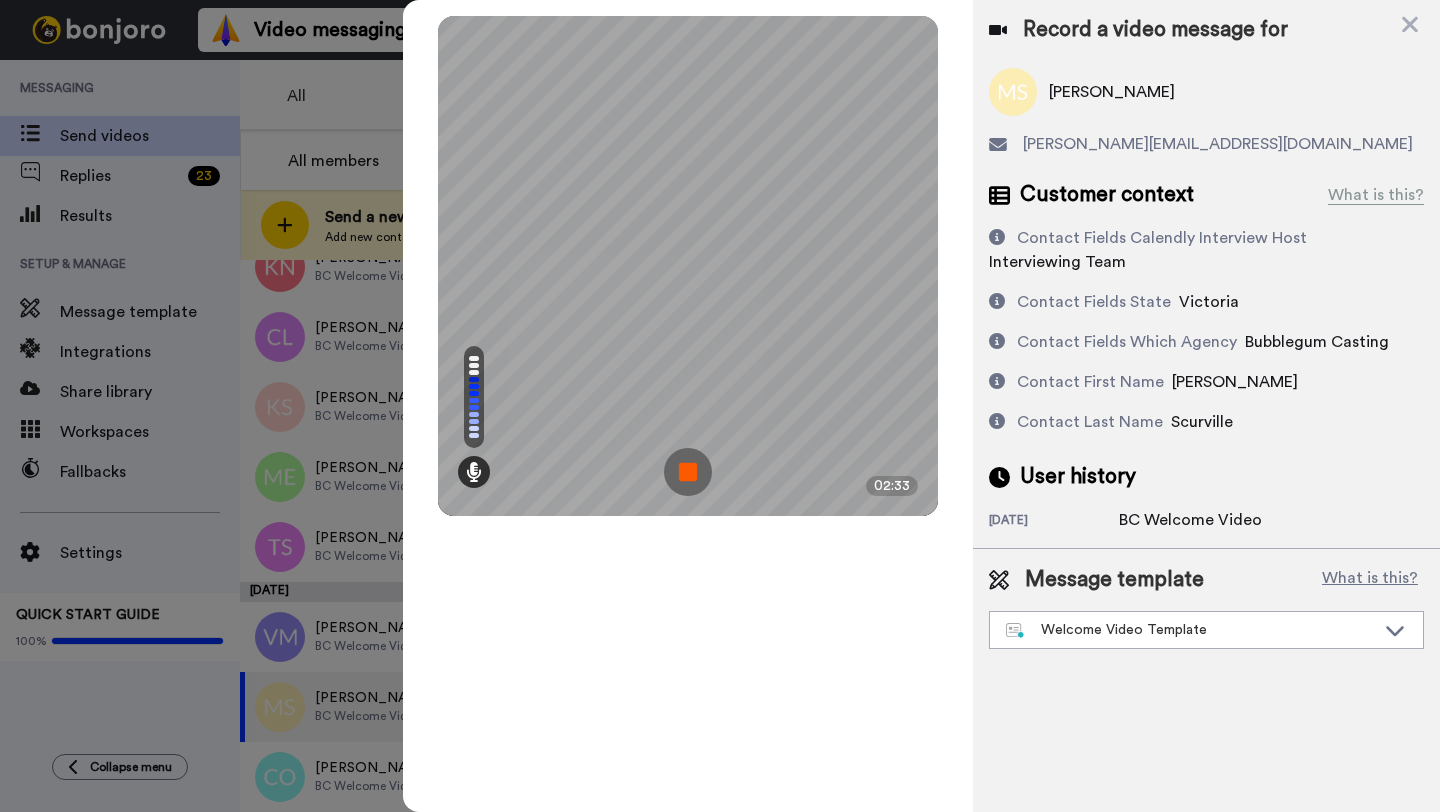 click at bounding box center (688, 472) 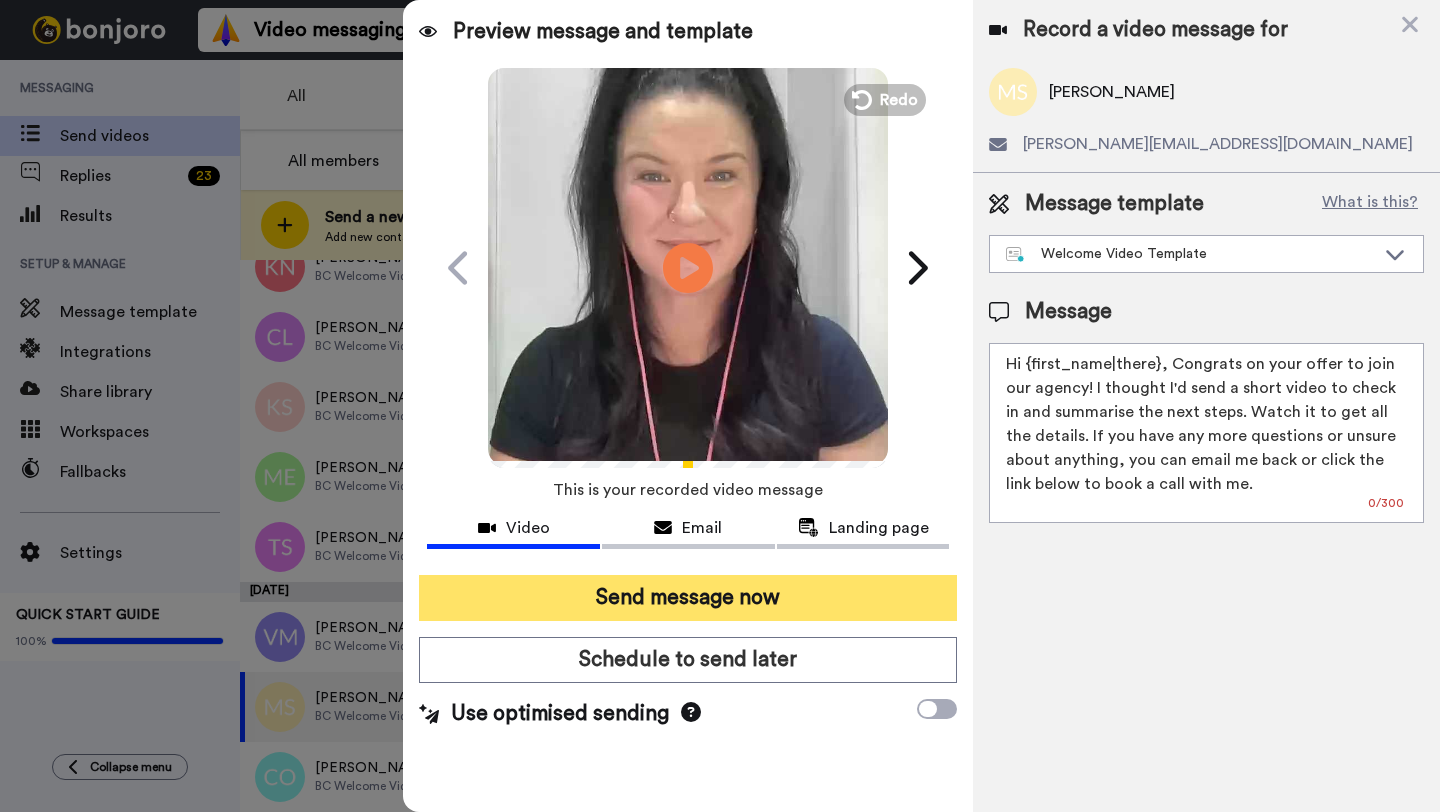 click on "Send message now" at bounding box center [688, 598] 